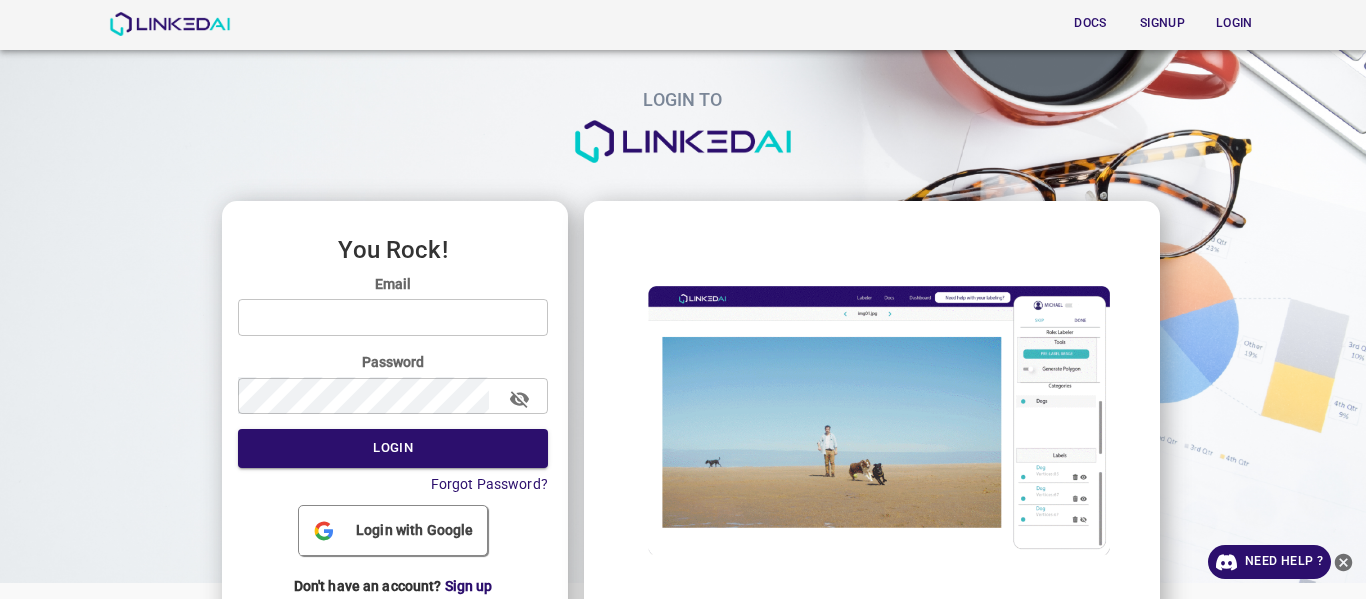 scroll, scrollTop: 0, scrollLeft: 0, axis: both 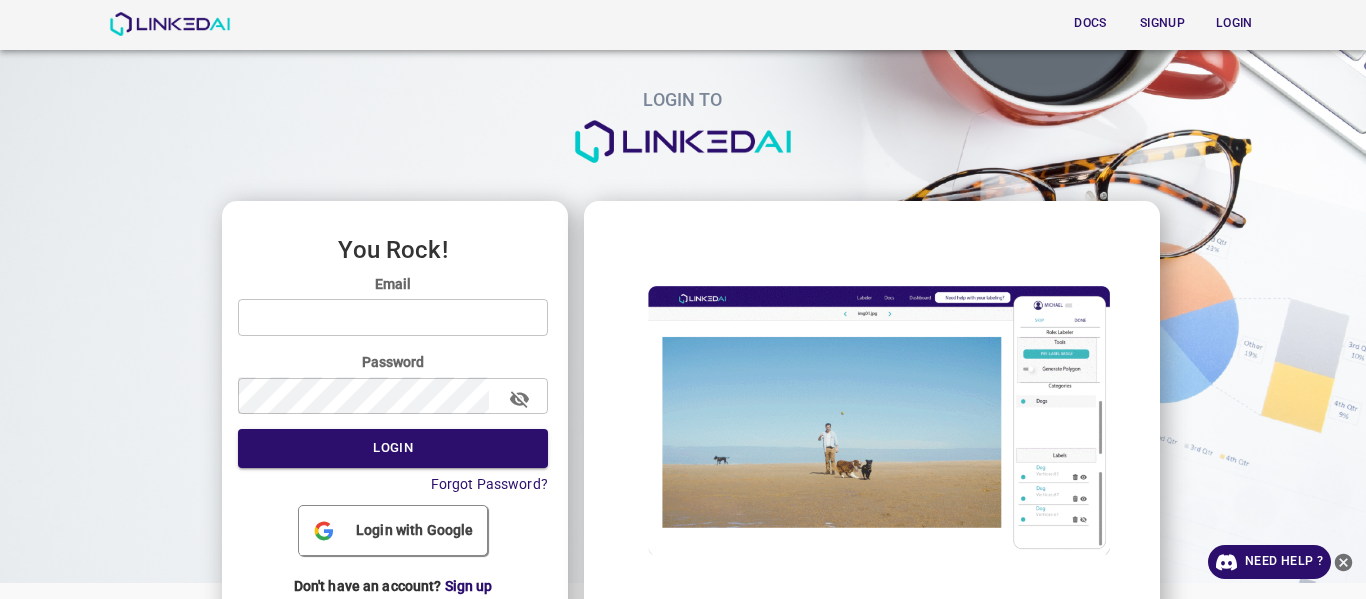 click on "Login with Google" at bounding box center [414, 530] 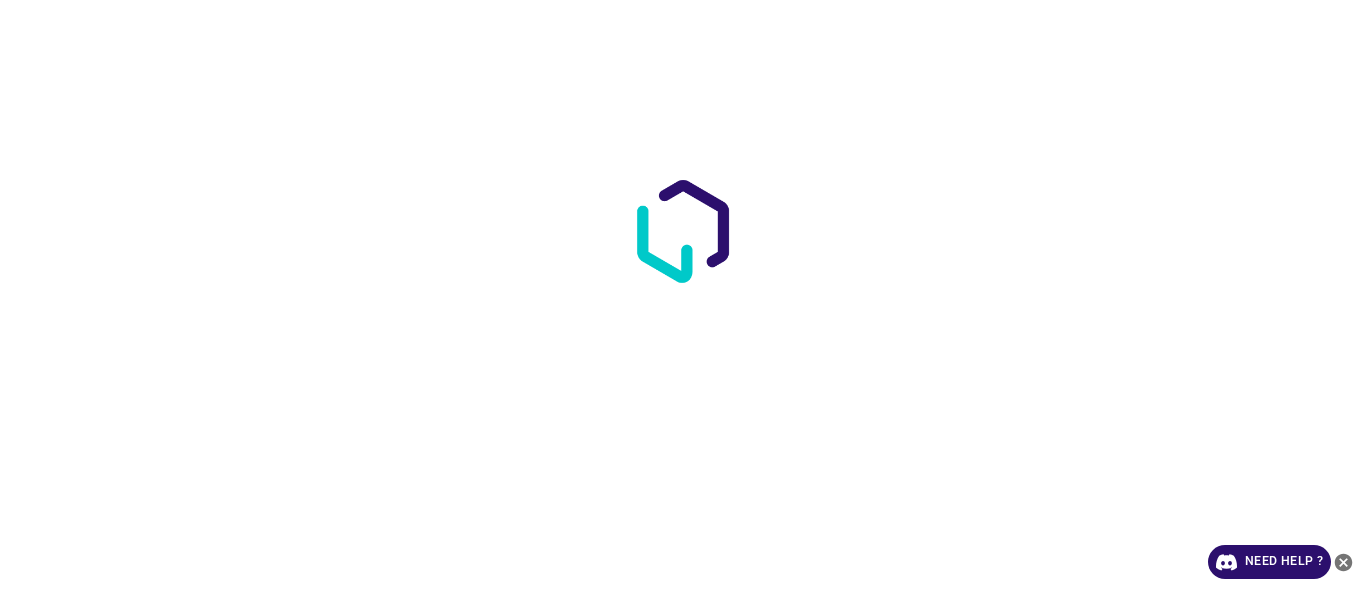 scroll, scrollTop: 0, scrollLeft: 0, axis: both 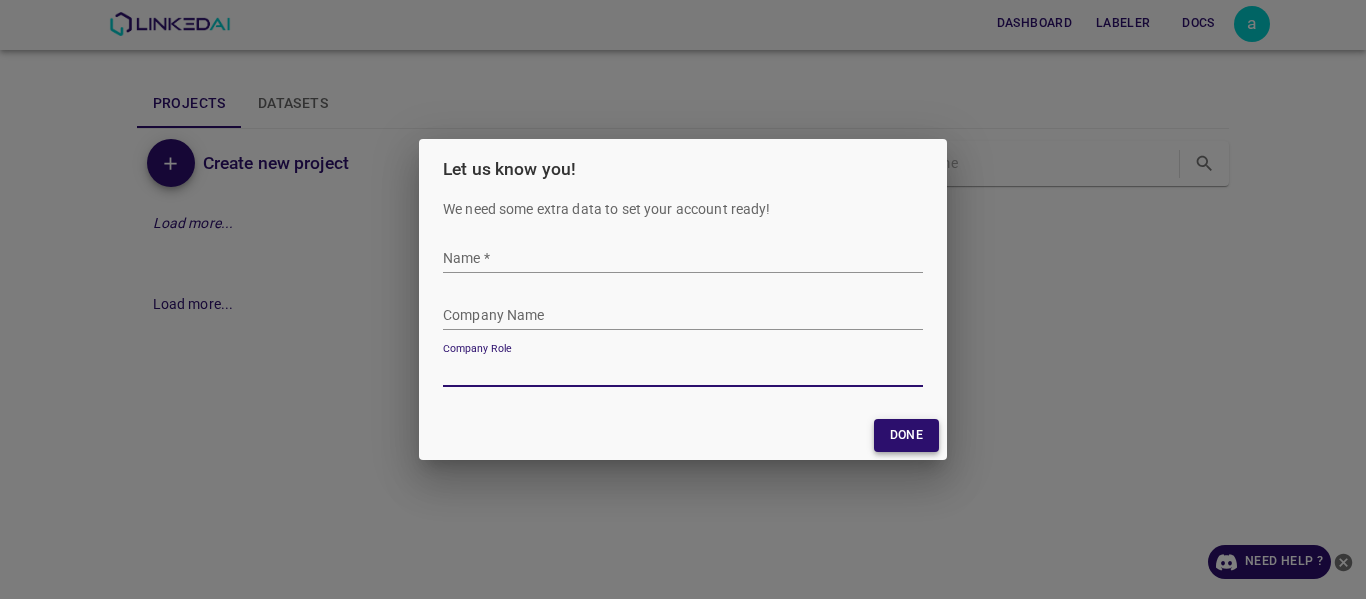 click on "Done" at bounding box center (906, 435) 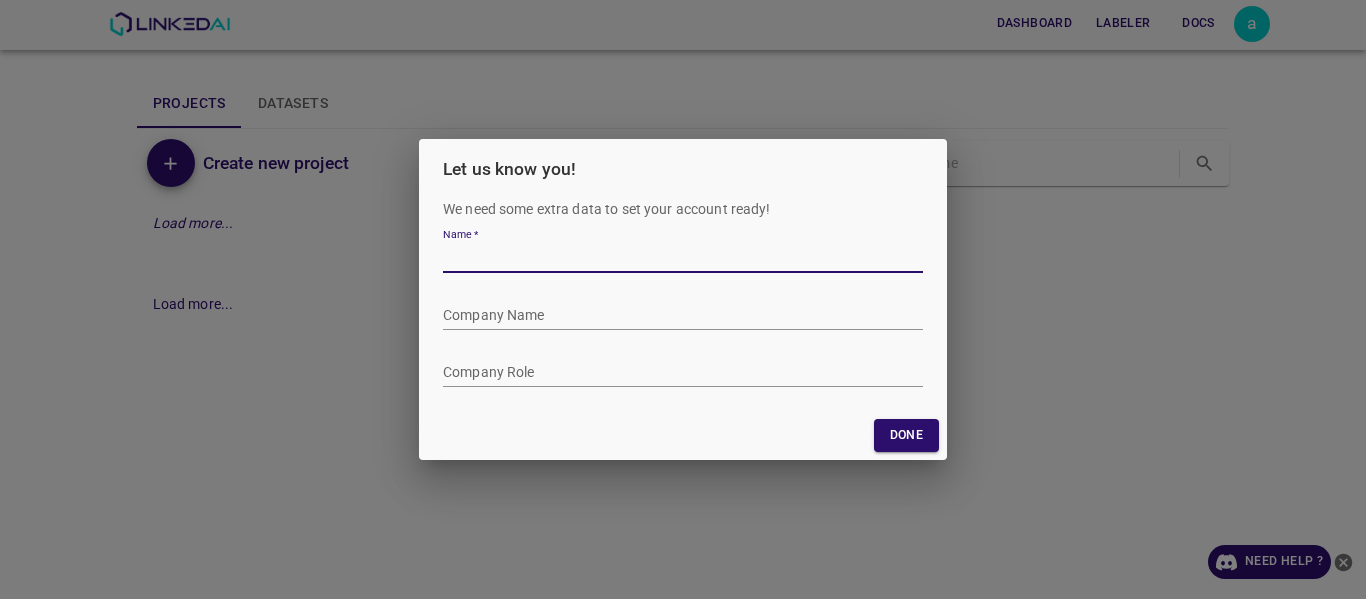 click on "Let us know you! We need some extra data to set your account ready! Name   * Company Name Company Role Done" at bounding box center [683, 299] 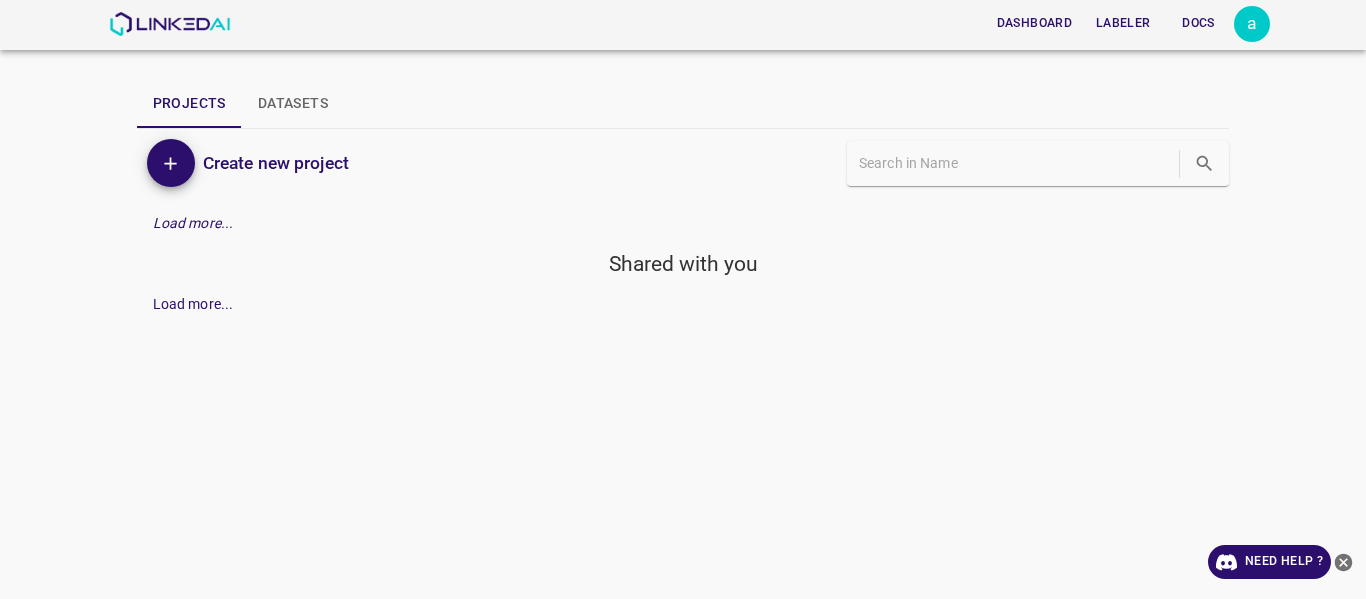 click on "Docs" at bounding box center (1198, 23) 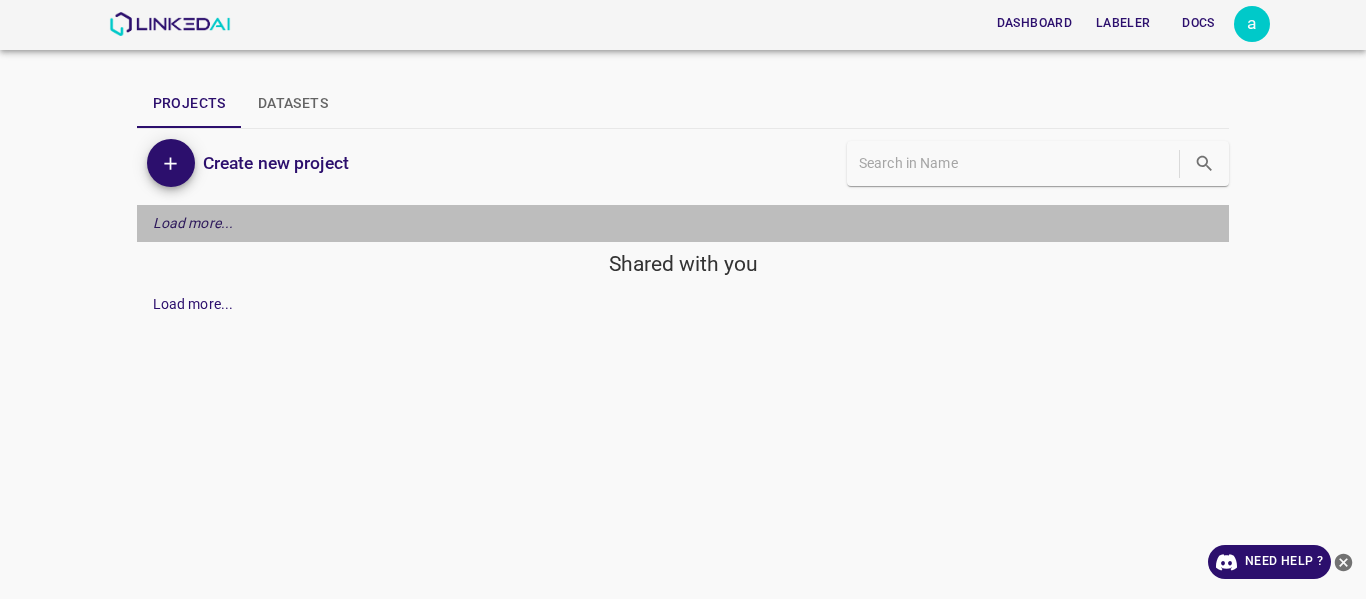click on "Load more..." at bounding box center [193, 223] 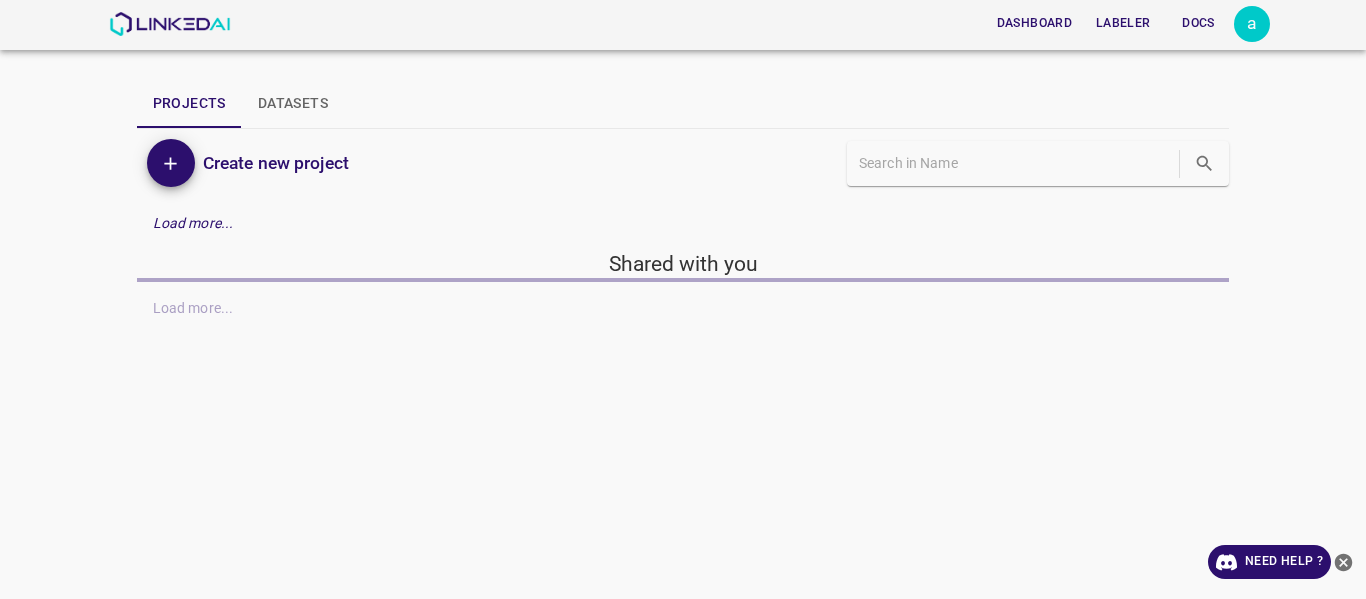 scroll, scrollTop: 0, scrollLeft: 0, axis: both 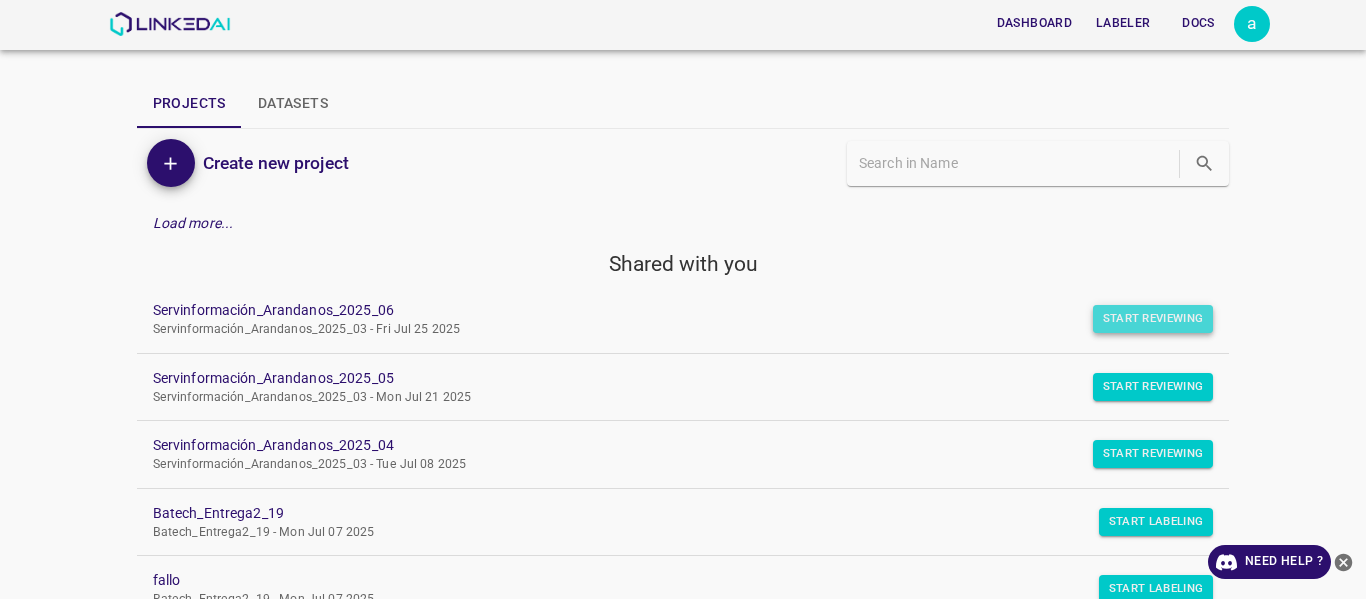 click on "Start Reviewing" at bounding box center (1153, 319) 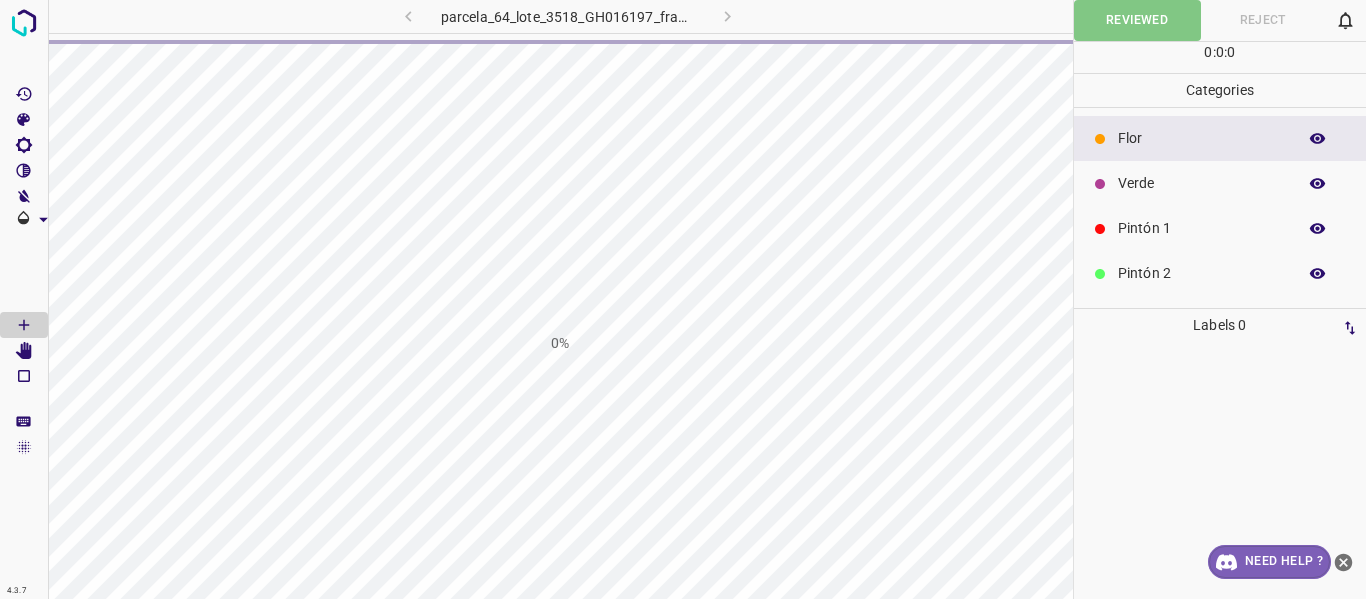 click on "Need Help ?" at bounding box center (1269, 562) 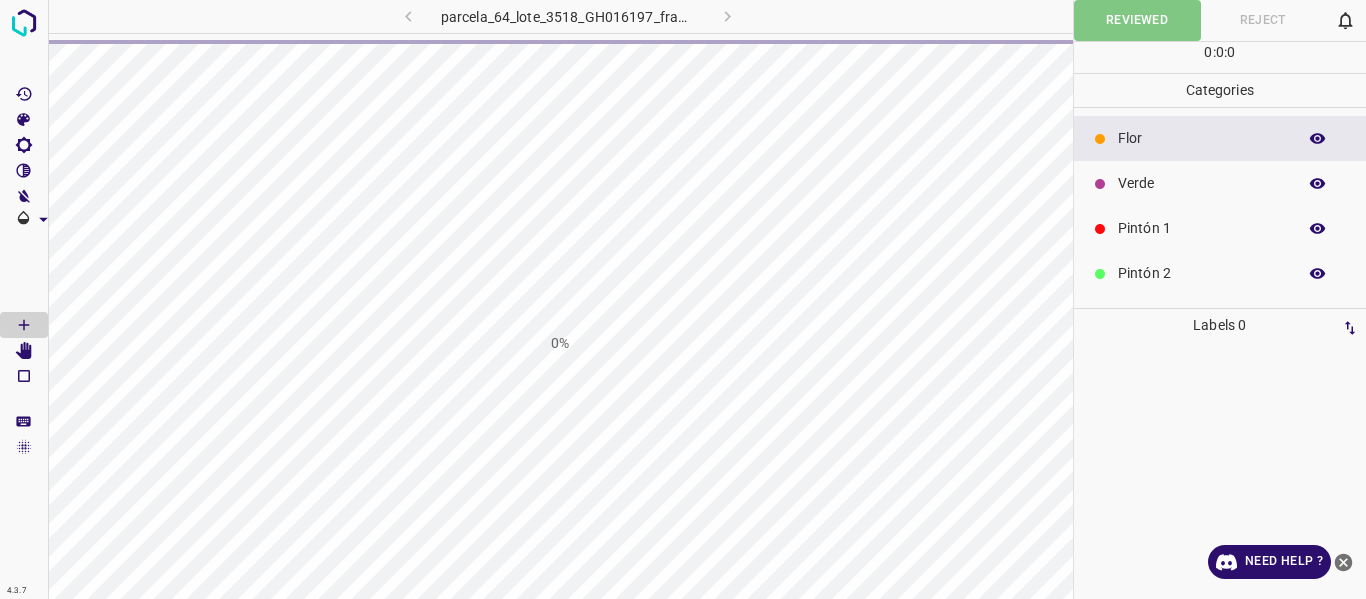scroll, scrollTop: 0, scrollLeft: 0, axis: both 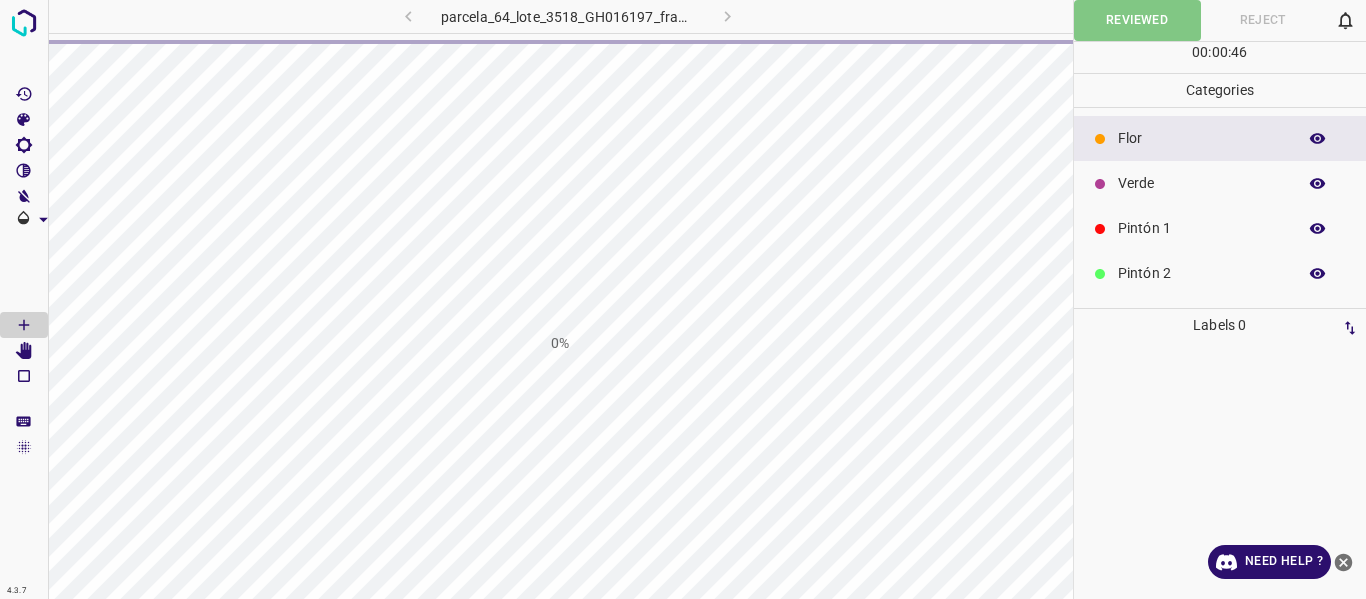 click on "0%" at bounding box center [560, 343] 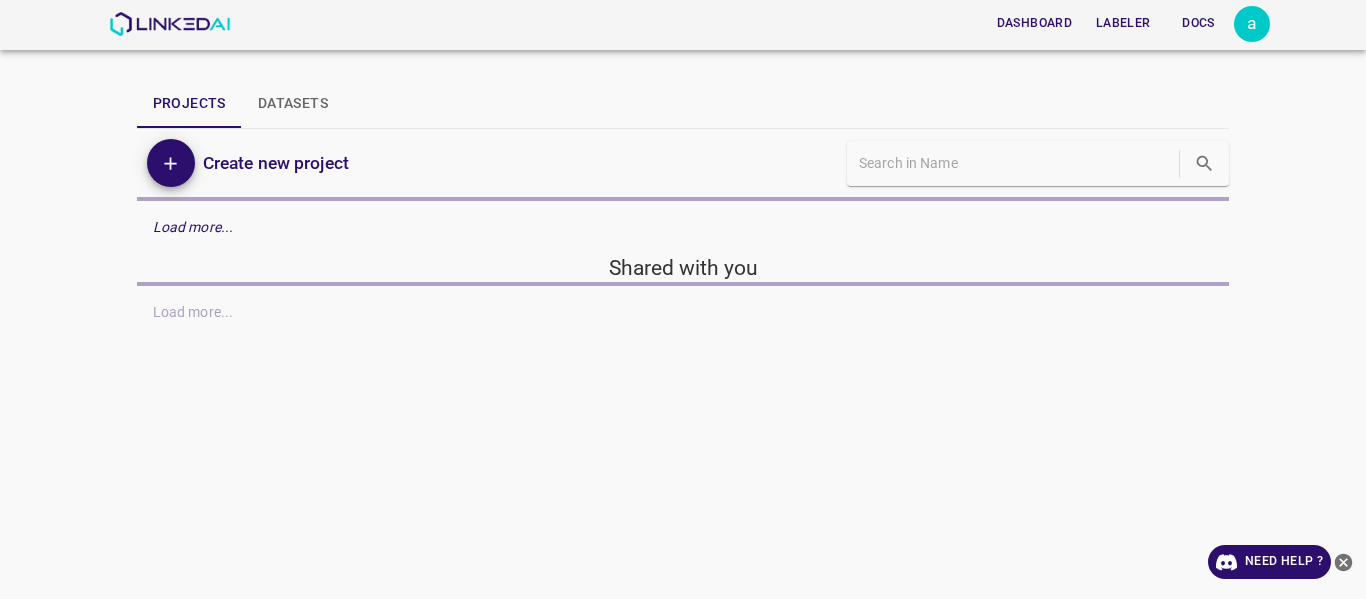 scroll, scrollTop: 0, scrollLeft: 0, axis: both 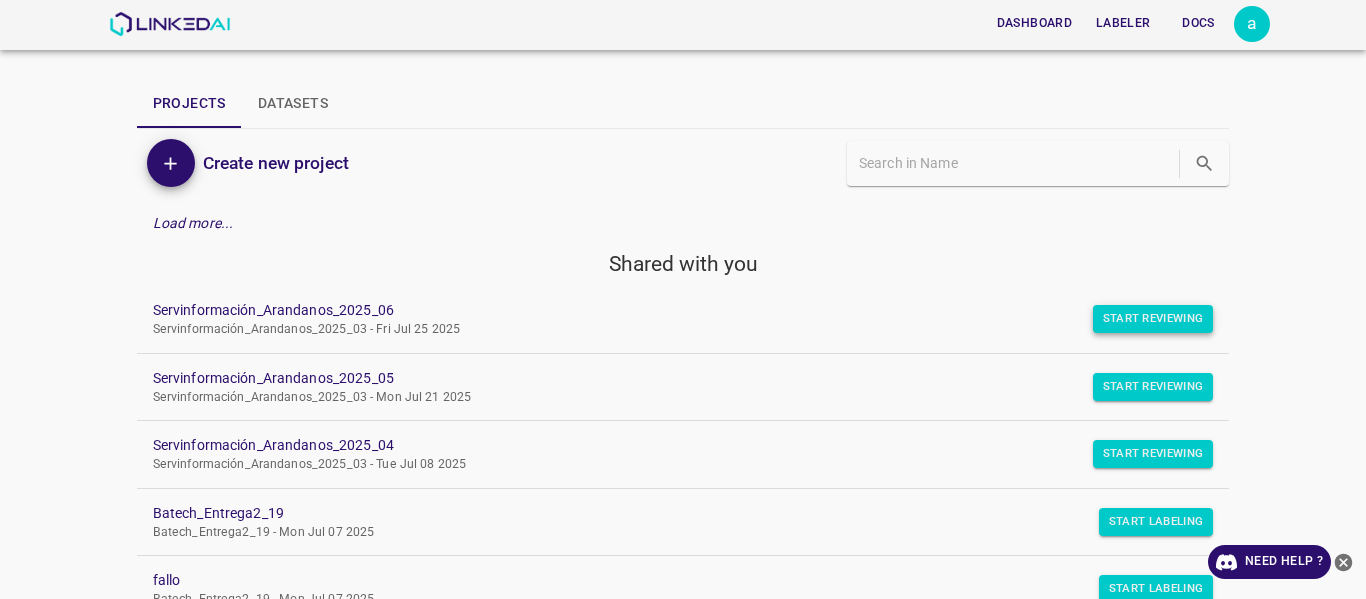 click on "Start Reviewing" at bounding box center (1153, 319) 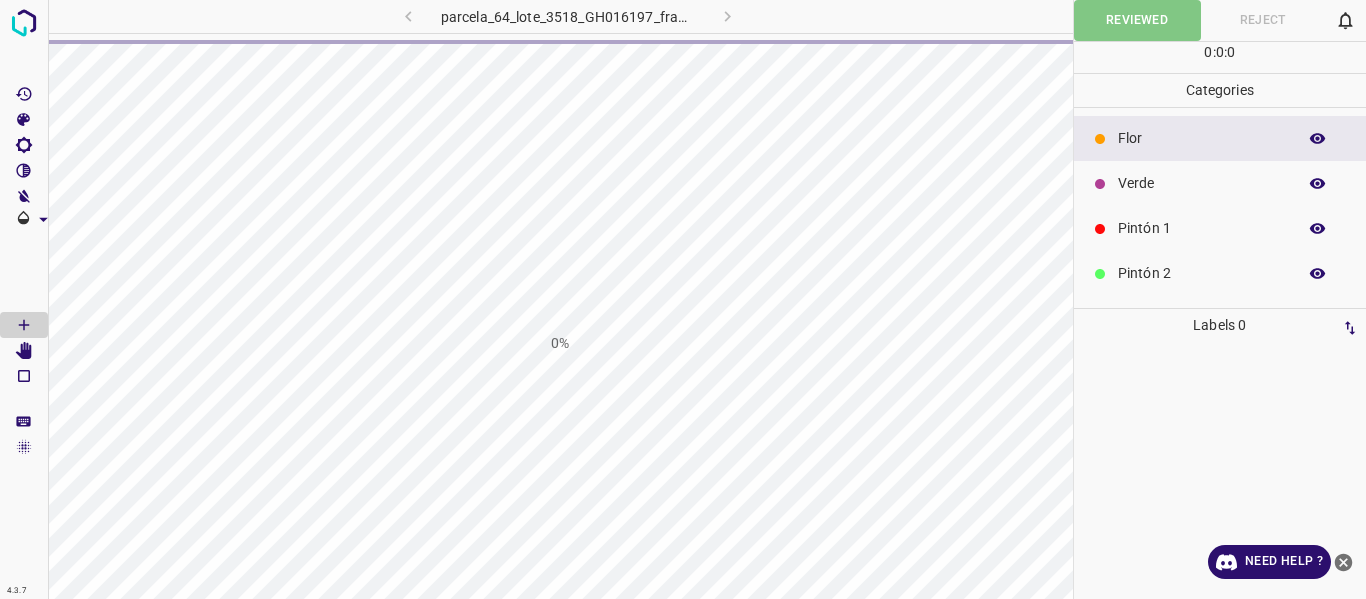 scroll, scrollTop: 0, scrollLeft: 0, axis: both 